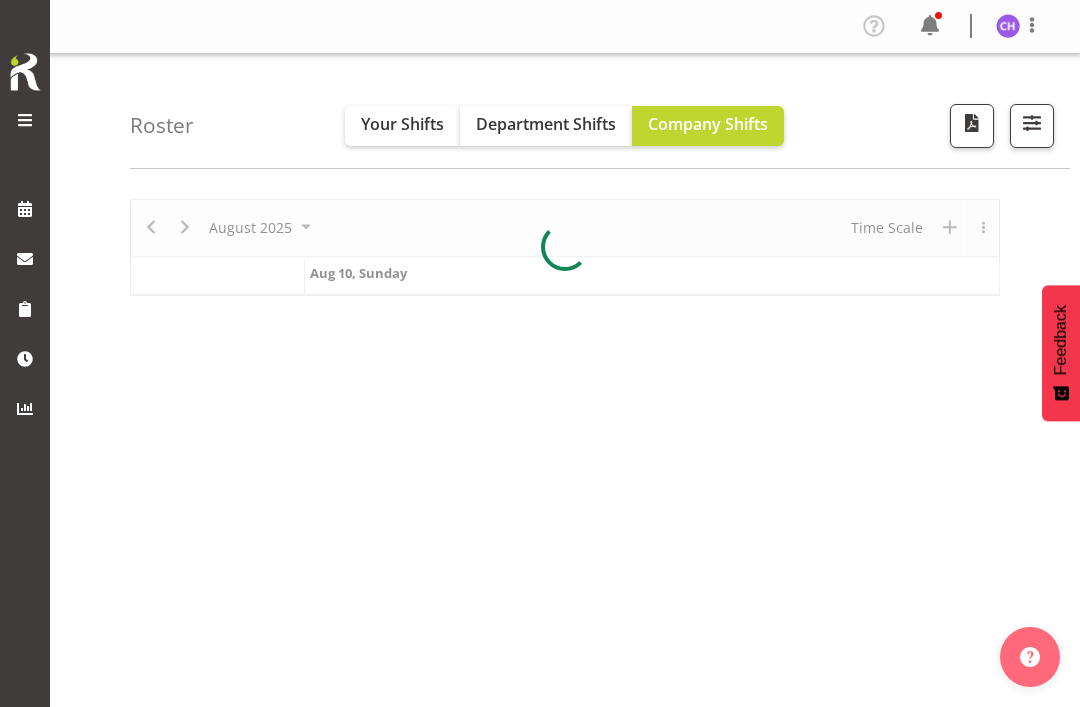 scroll, scrollTop: 0, scrollLeft: 0, axis: both 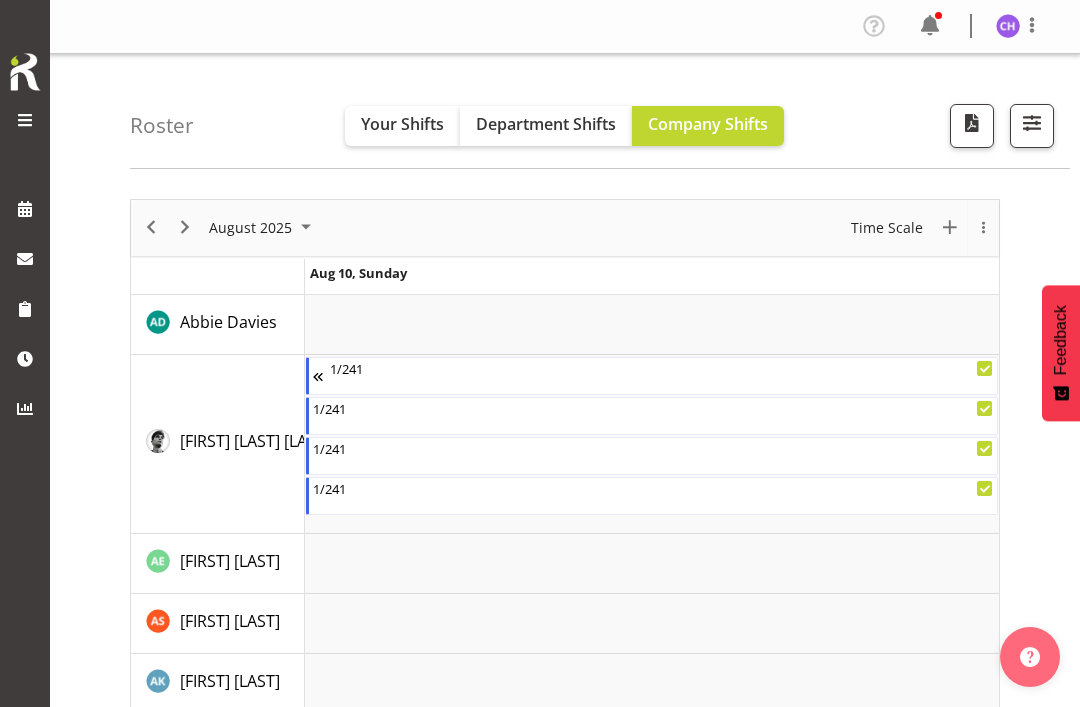 click at bounding box center (1032, 123) 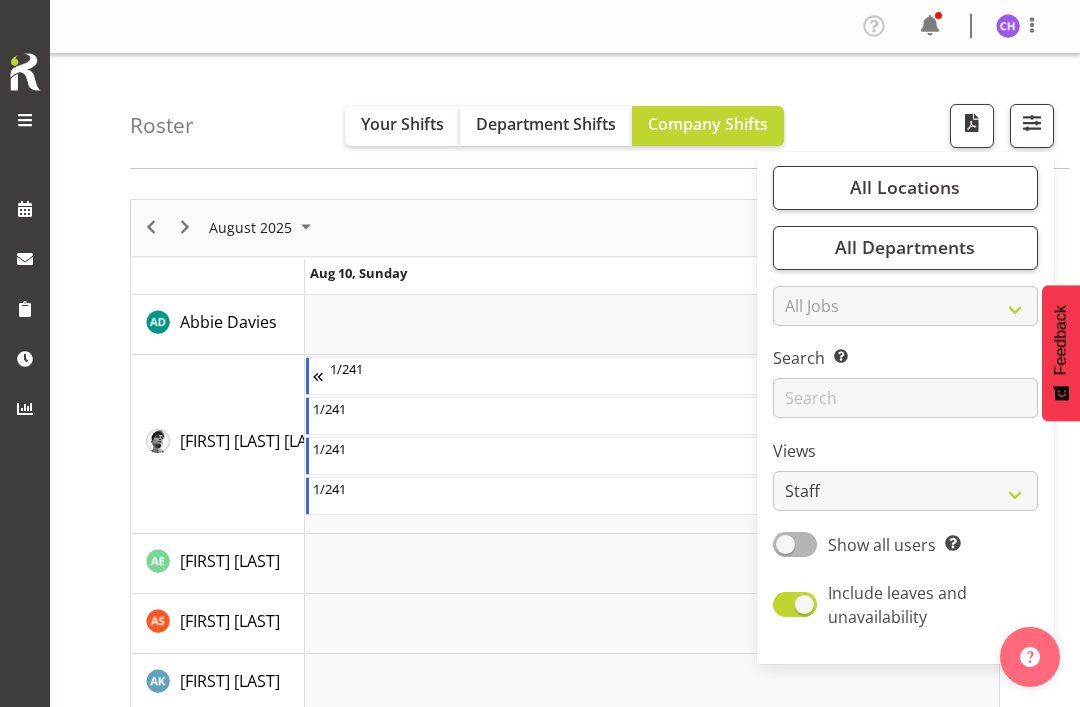 click on "All Locations" at bounding box center (905, 187) 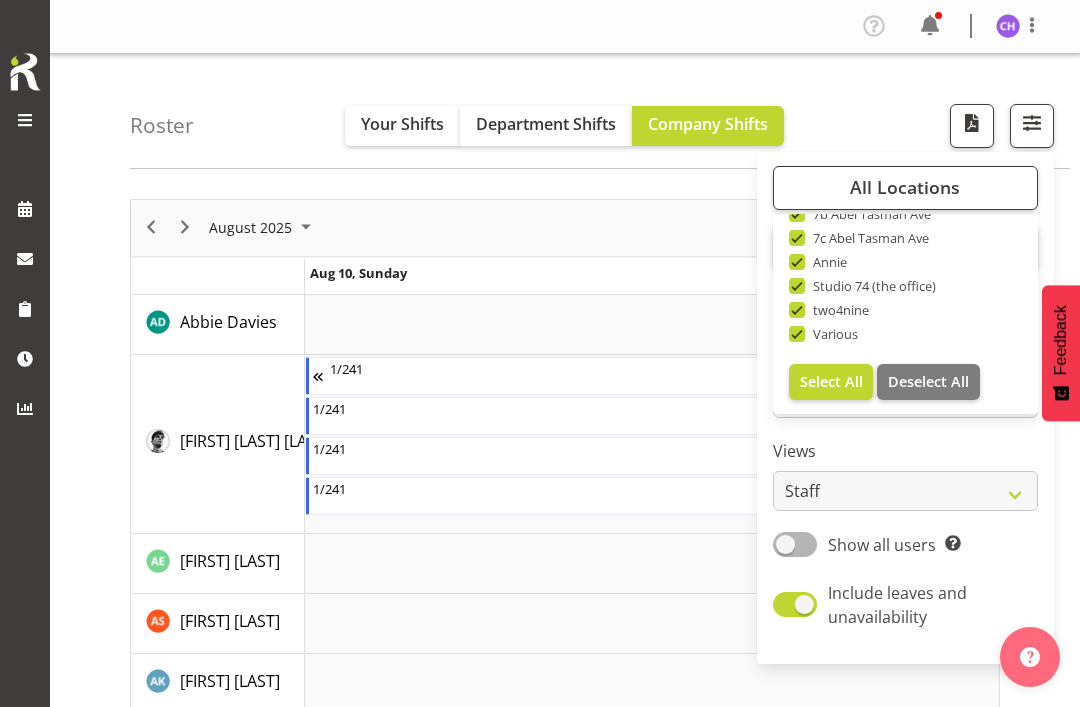 scroll, scrollTop: 672, scrollLeft: 0, axis: vertical 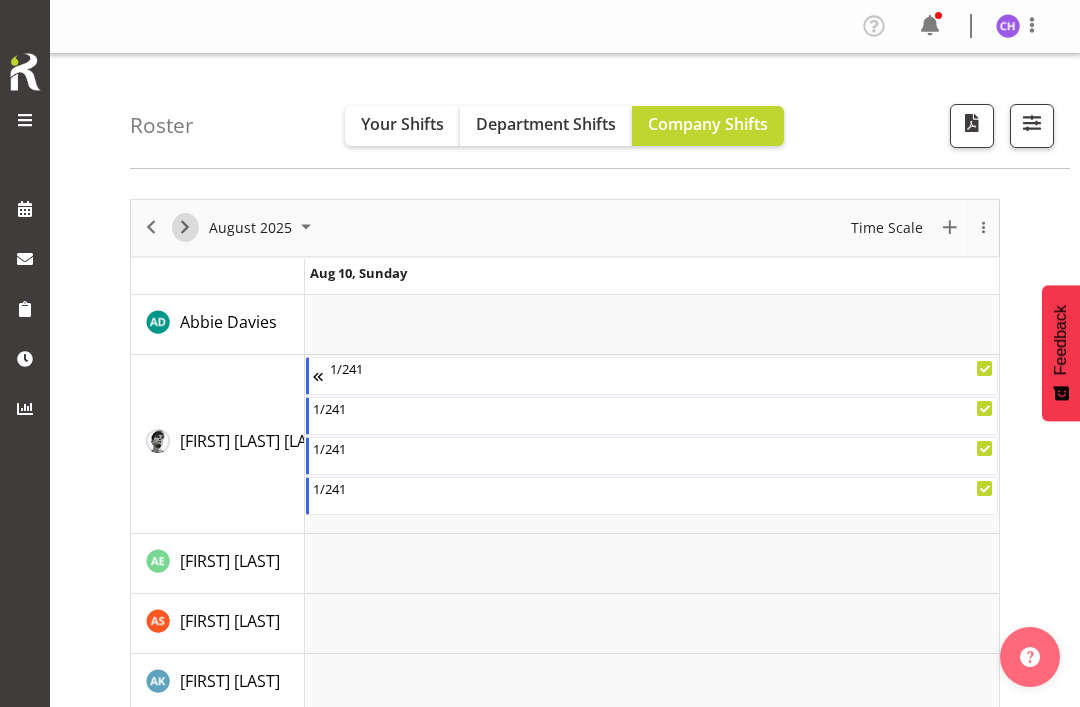 click at bounding box center (185, 227) 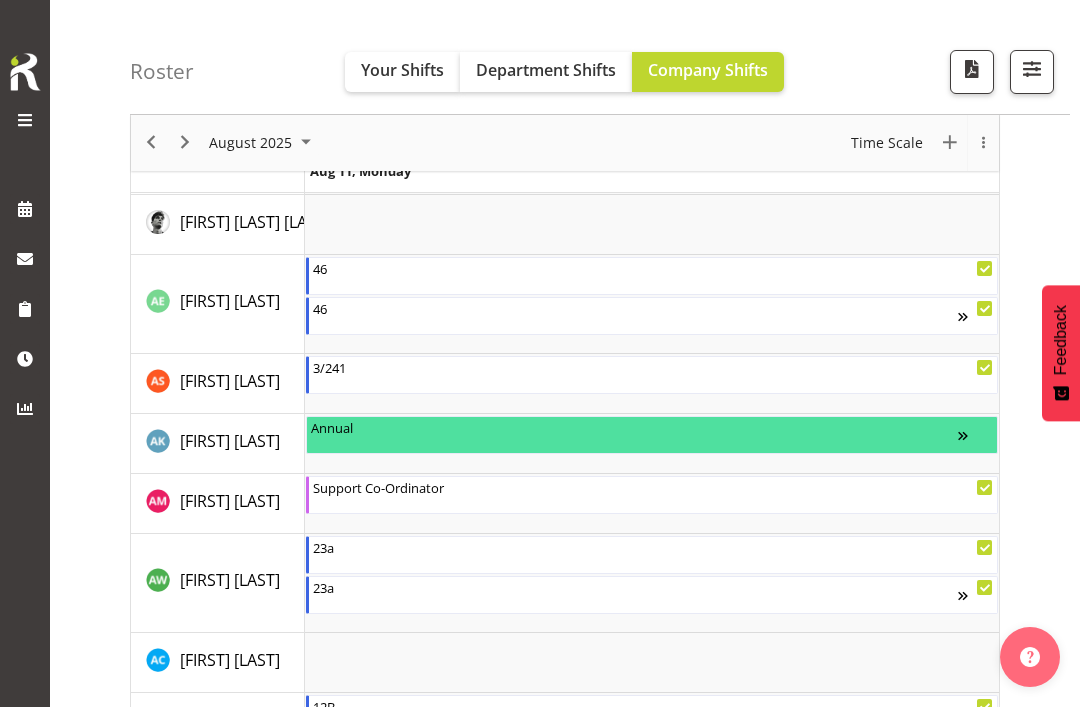 scroll, scrollTop: 0, scrollLeft: 0, axis: both 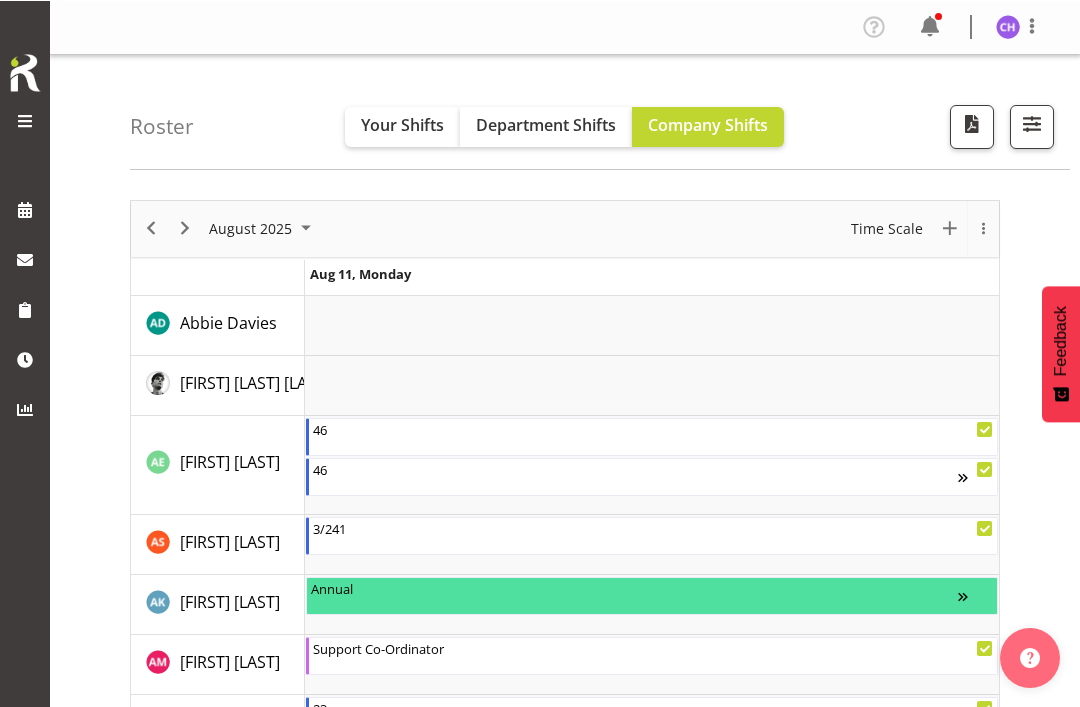 click at bounding box center (1032, 126) 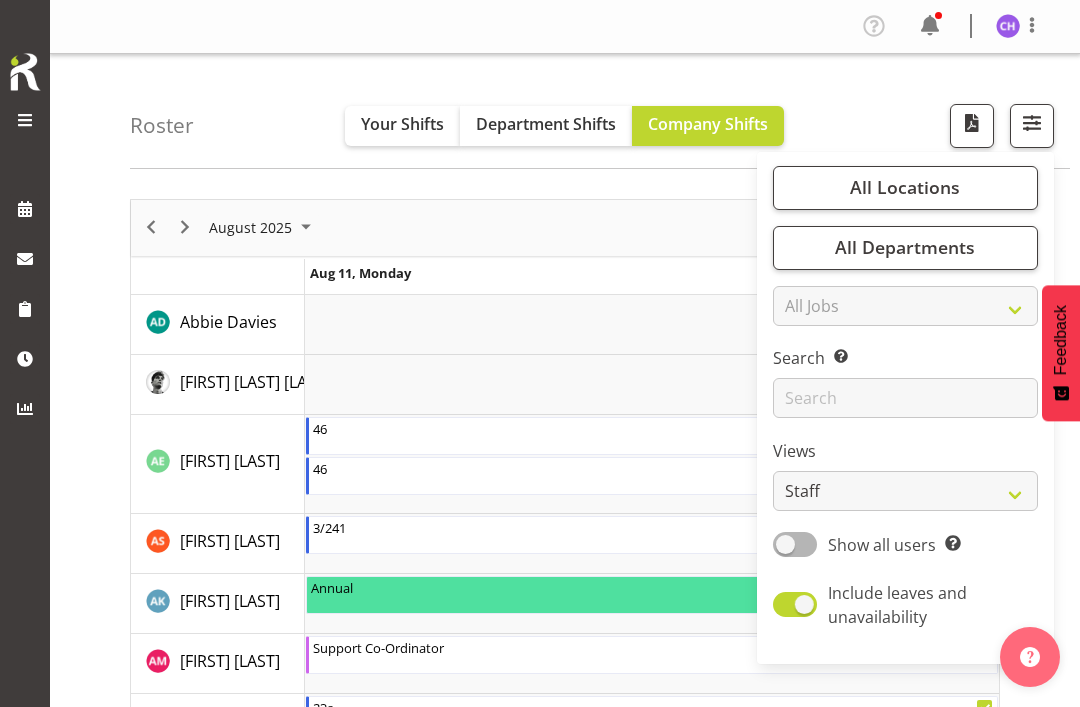 click on "All Locations" at bounding box center [905, 187] 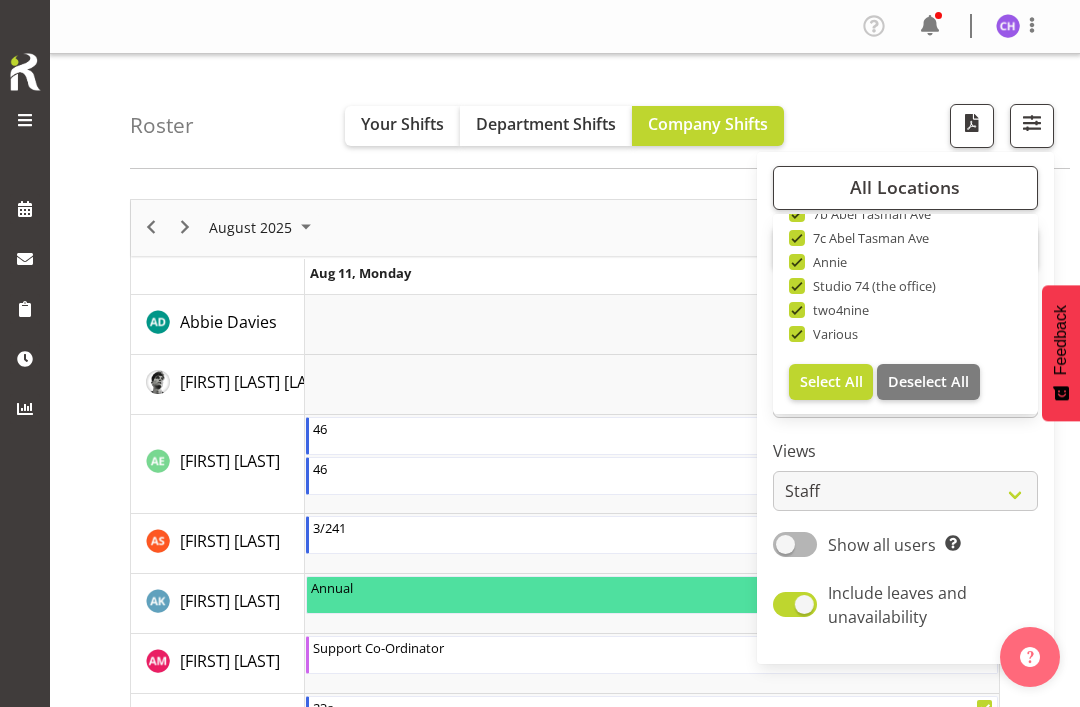 click on "Select All" at bounding box center [831, 381] 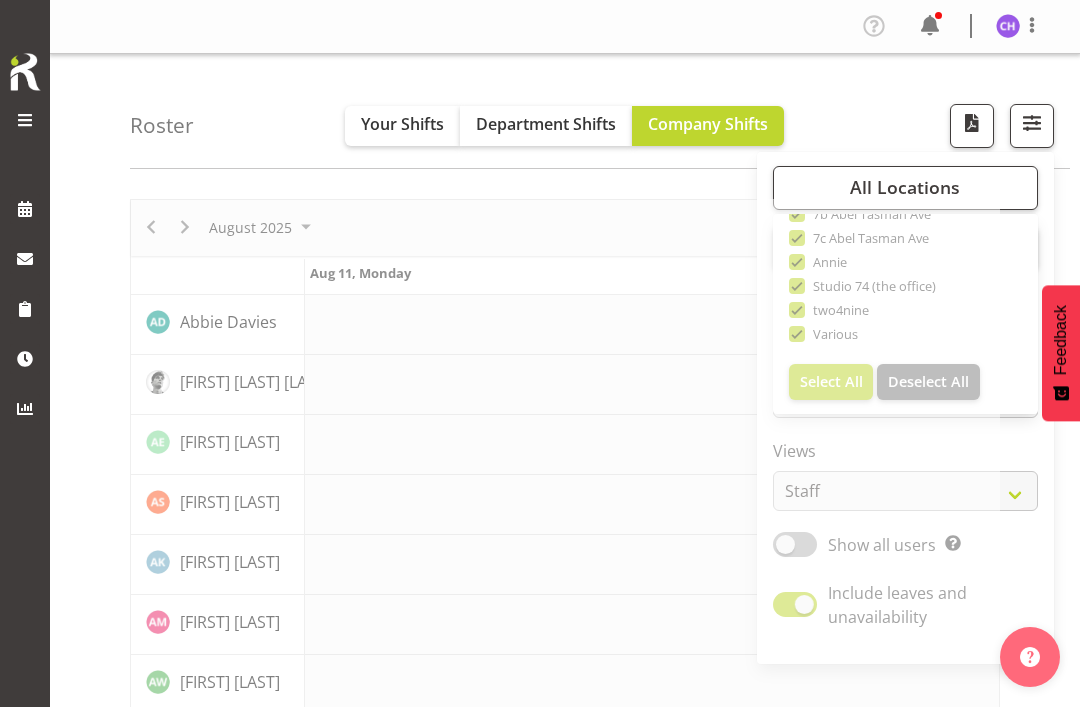 click at bounding box center (565, 3307) 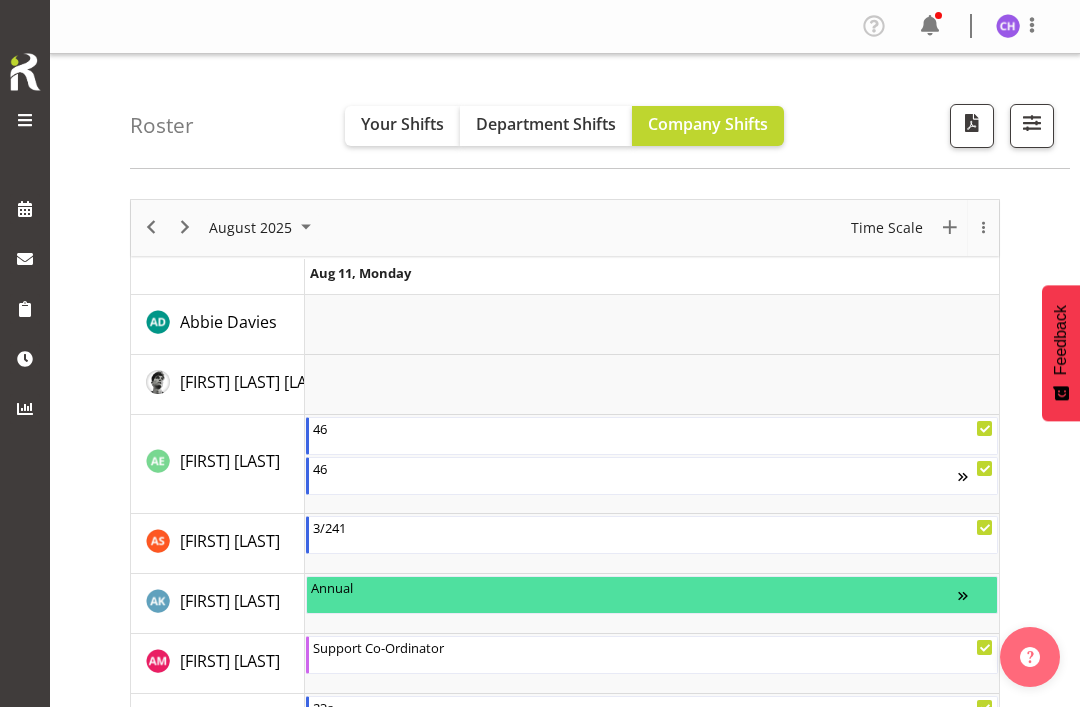 click at bounding box center [1032, 123] 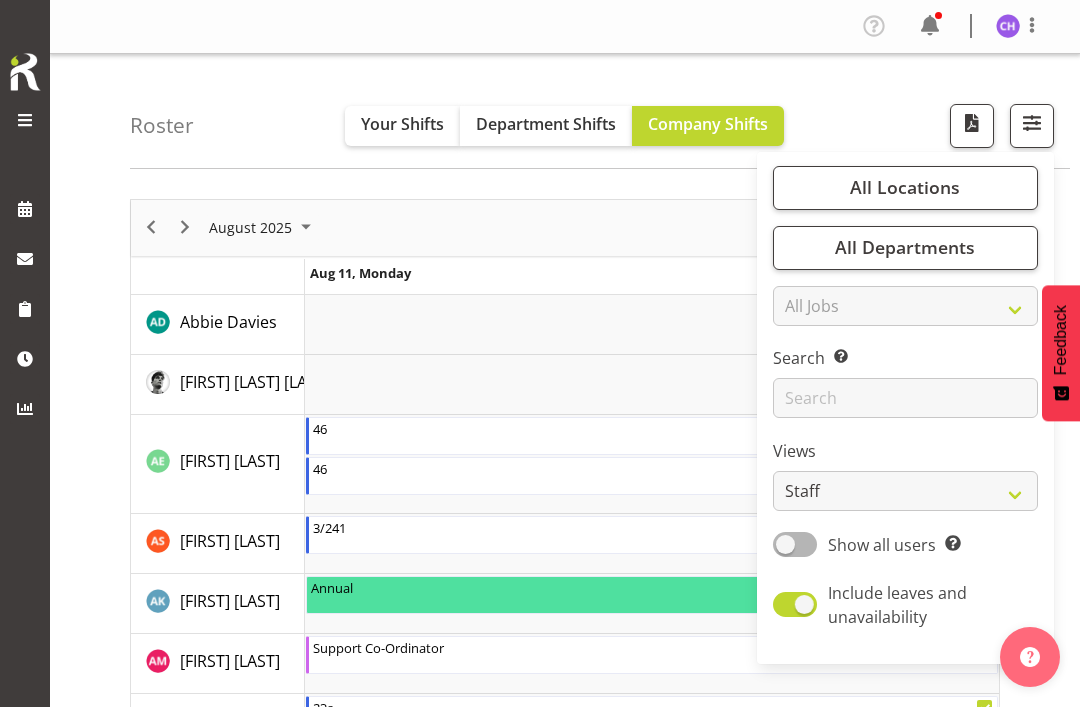 click at bounding box center [795, 604] 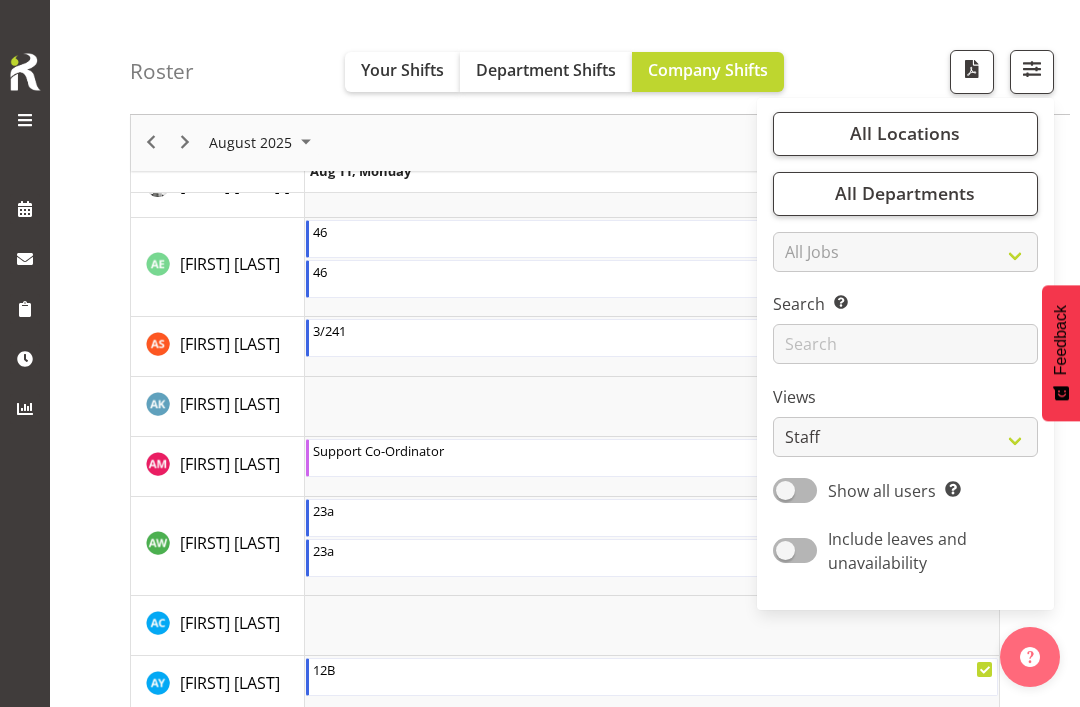 scroll, scrollTop: 0, scrollLeft: 0, axis: both 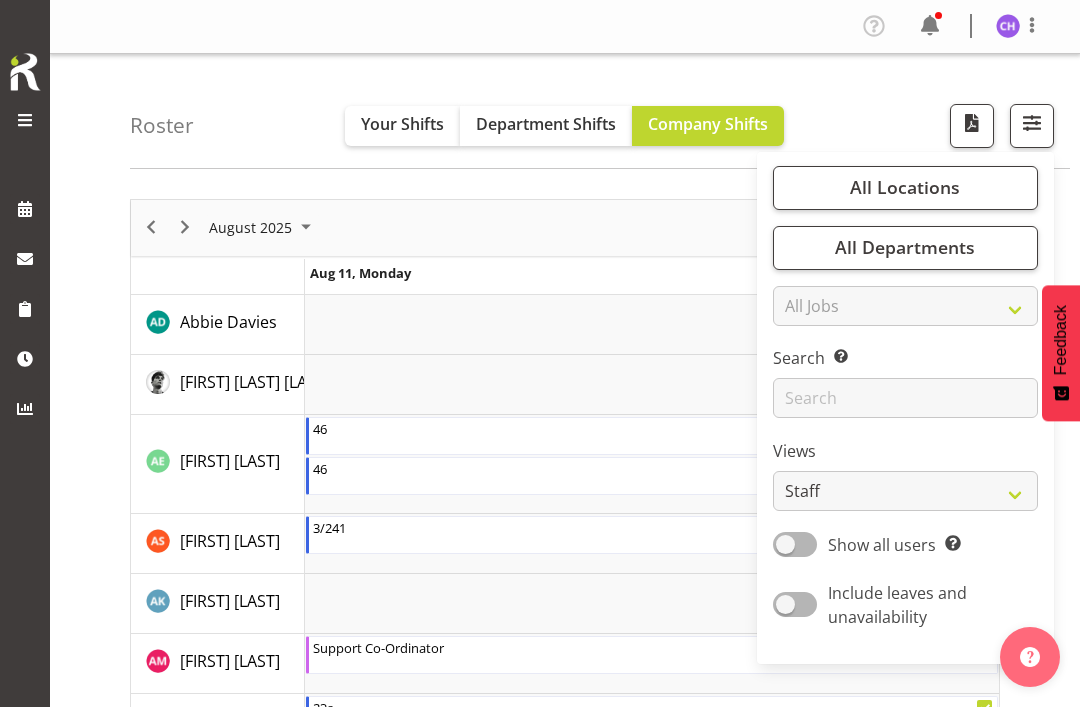 click on "Department Shifts" at bounding box center [546, 124] 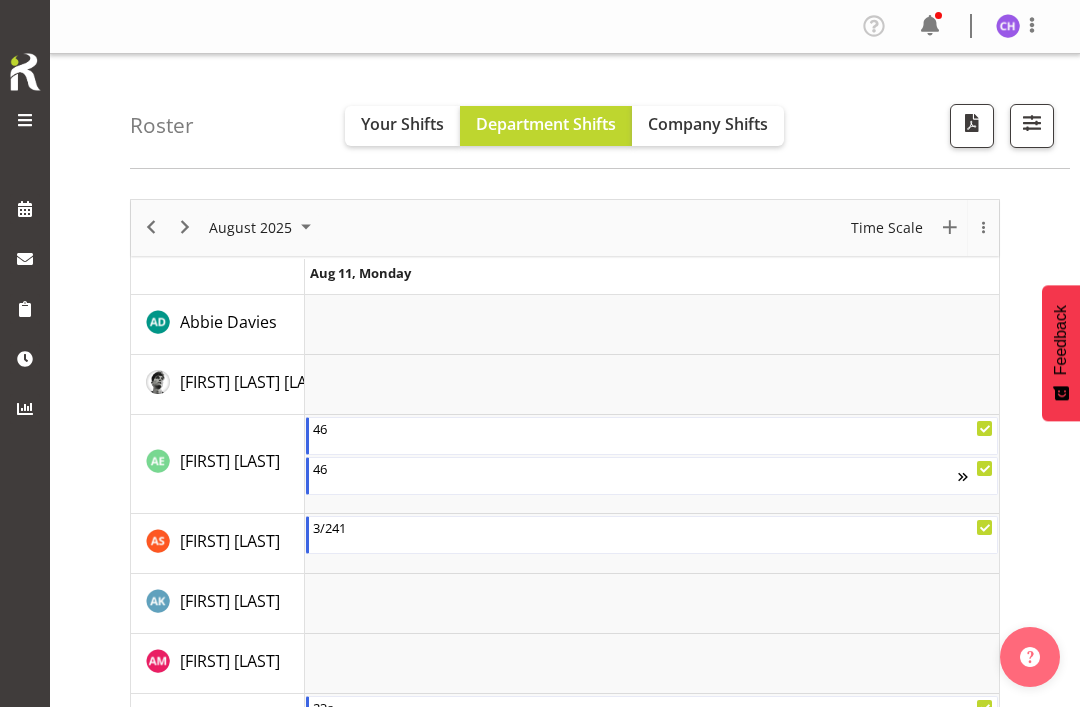 click on "Your Shifts" at bounding box center (402, 124) 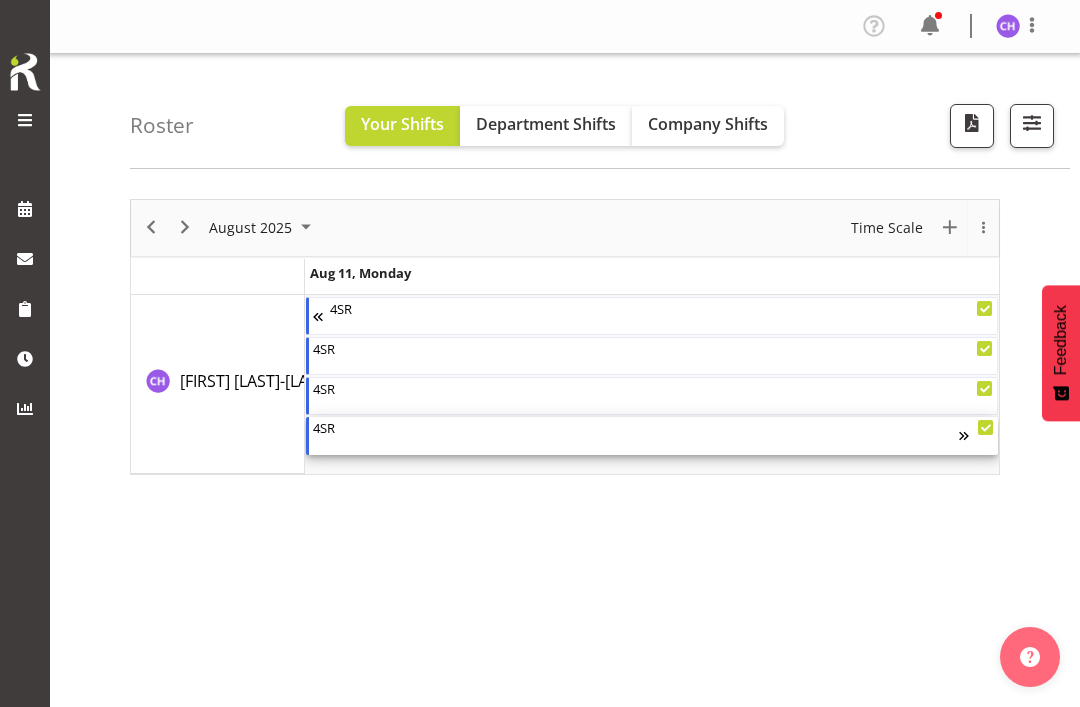 click at bounding box center (976, 436) 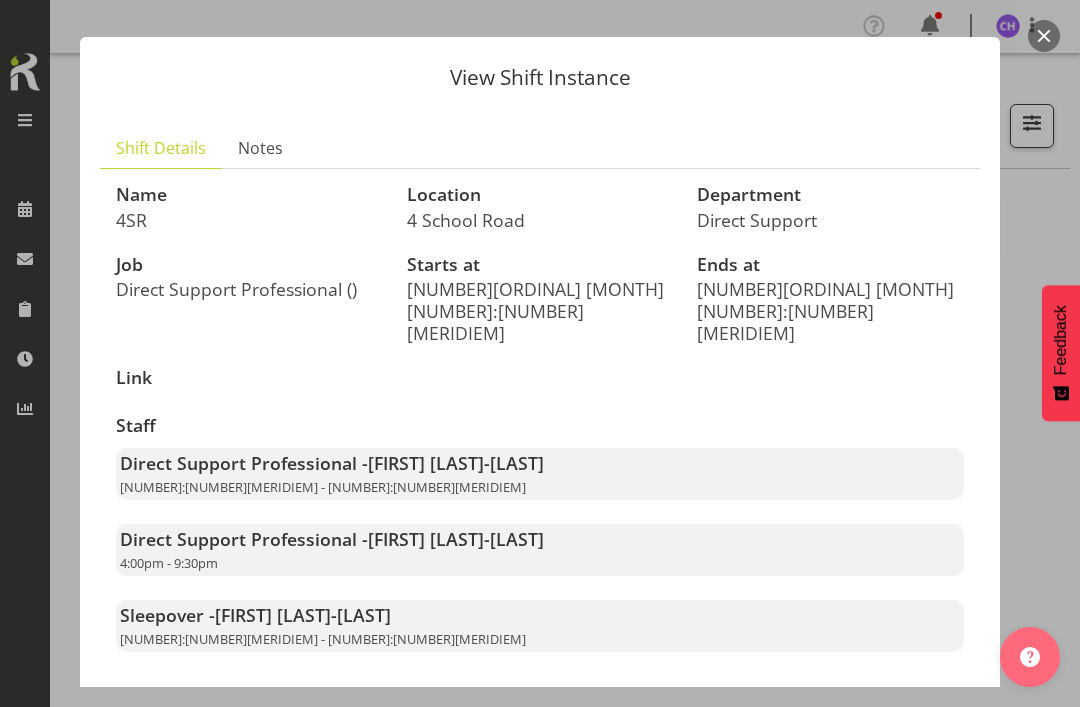 scroll, scrollTop: 32, scrollLeft: 0, axis: vertical 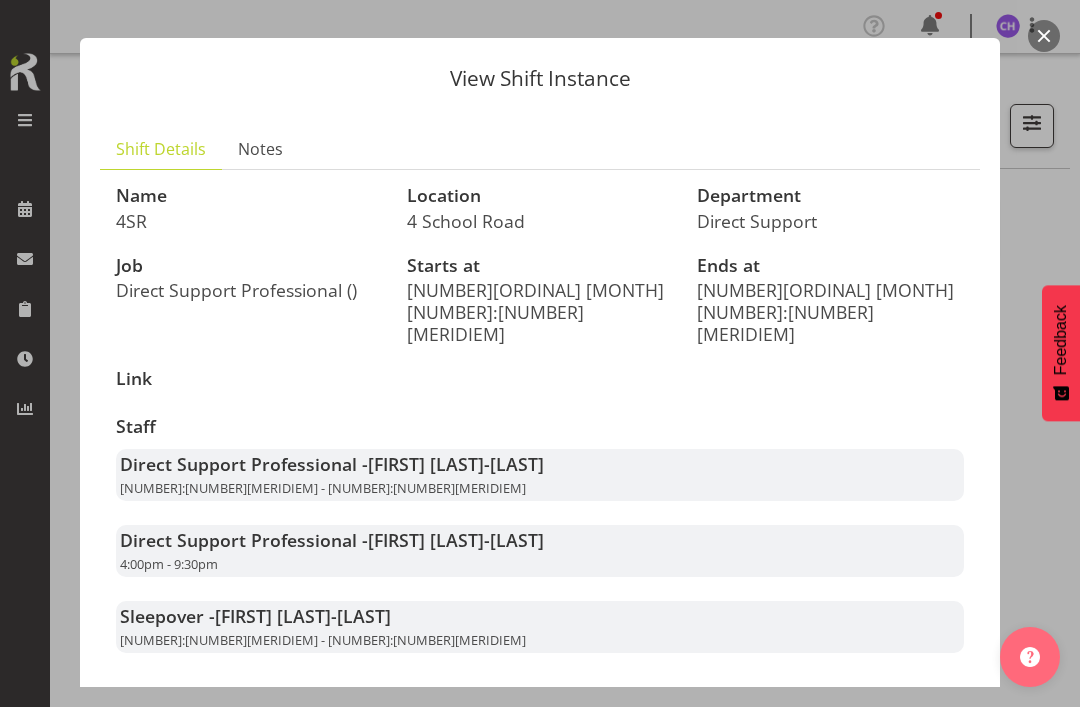 click on "Close" at bounding box center (944, 731) 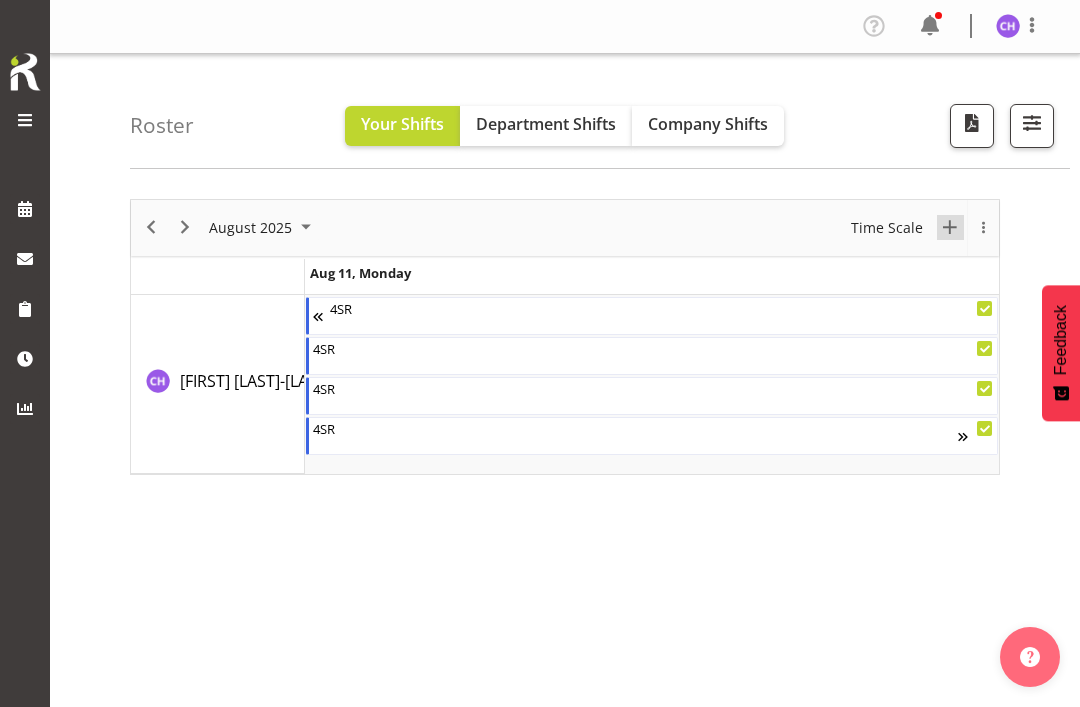 click at bounding box center (950, 227) 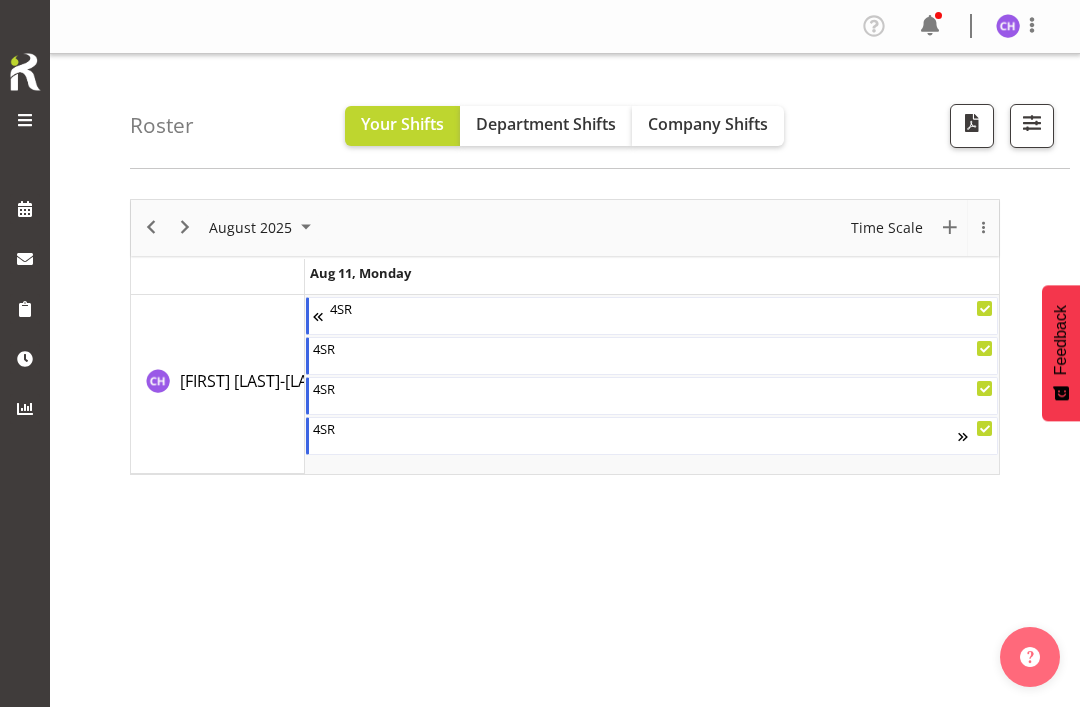 click at bounding box center (1032, 123) 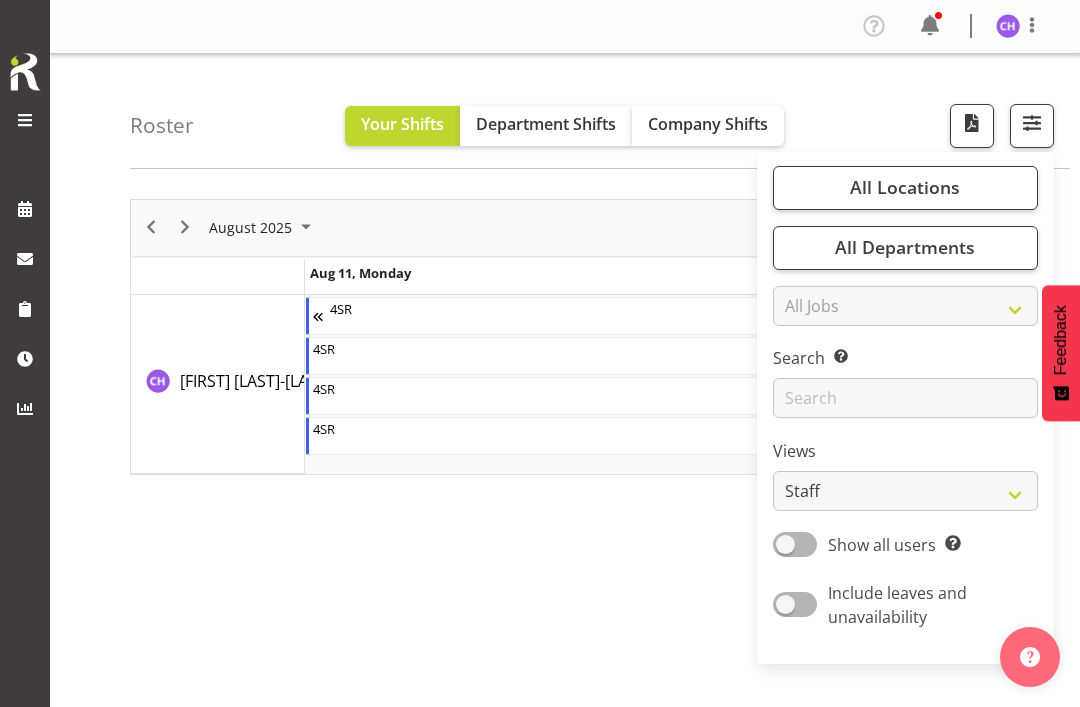 click on "Roster   Your Shifts
Department Shifts
Company Shifts
All Locations
Clear
1.241 Edmonton Road
1/23 Taitua Drive
102 Lincoln Road
12b Coletta Lane
151 Edmonton Road
157 View Road
157A View Road
Clear" at bounding box center [600, 111] 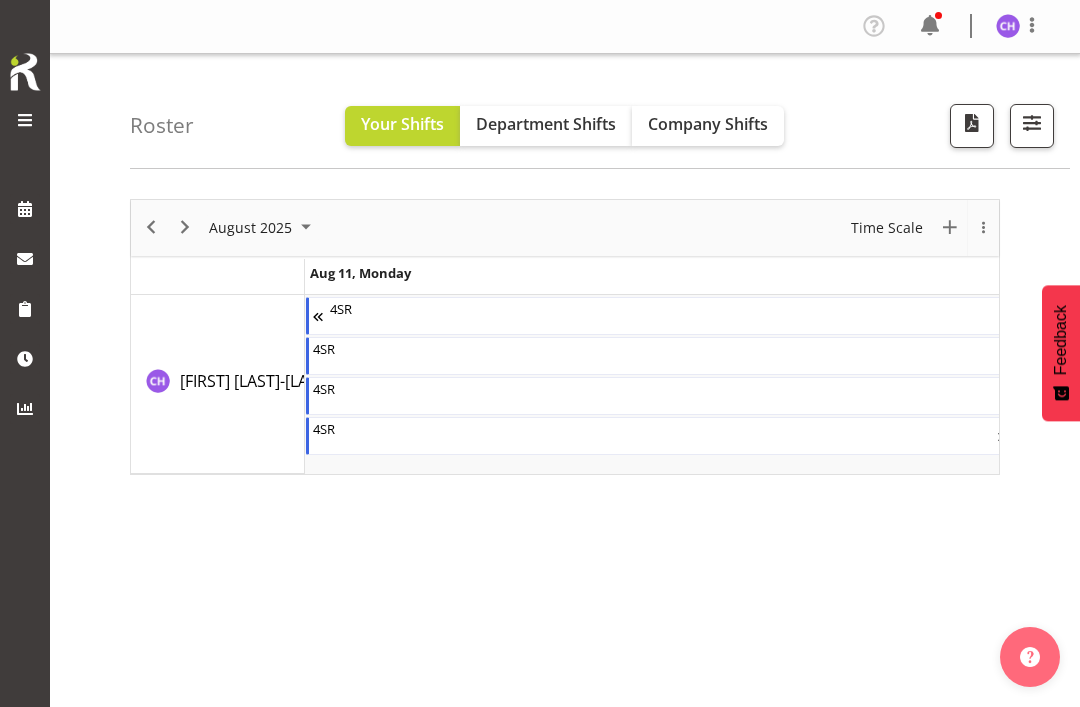 click on "Department Shifts" at bounding box center [546, 124] 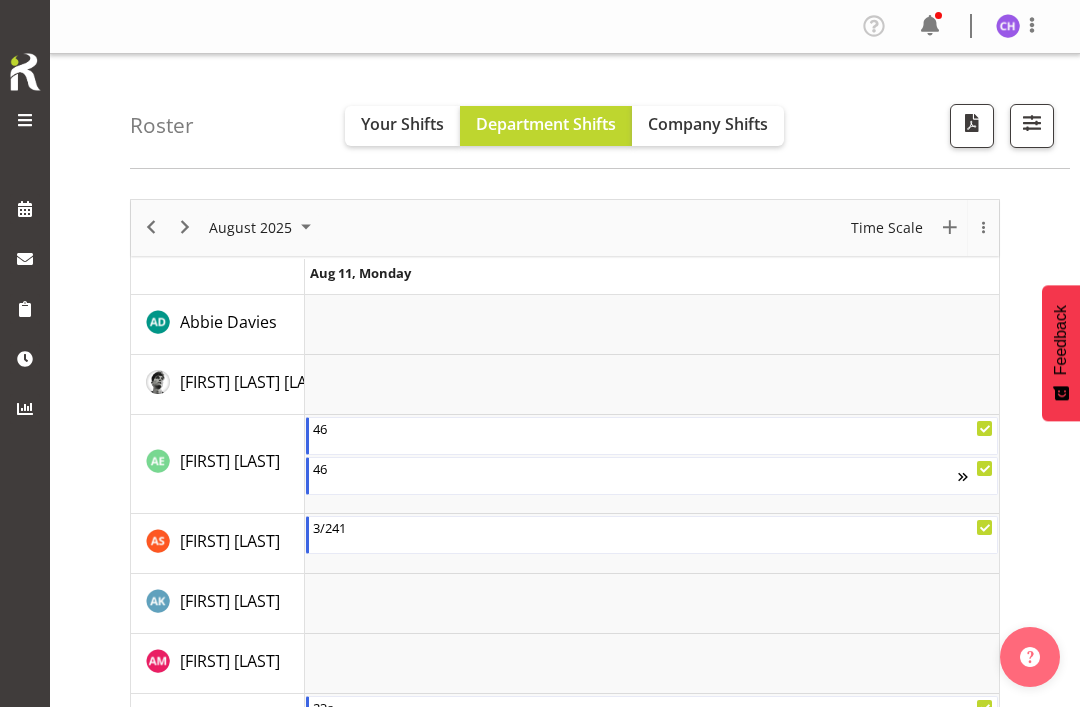 click on "Your Shifts" at bounding box center [402, 124] 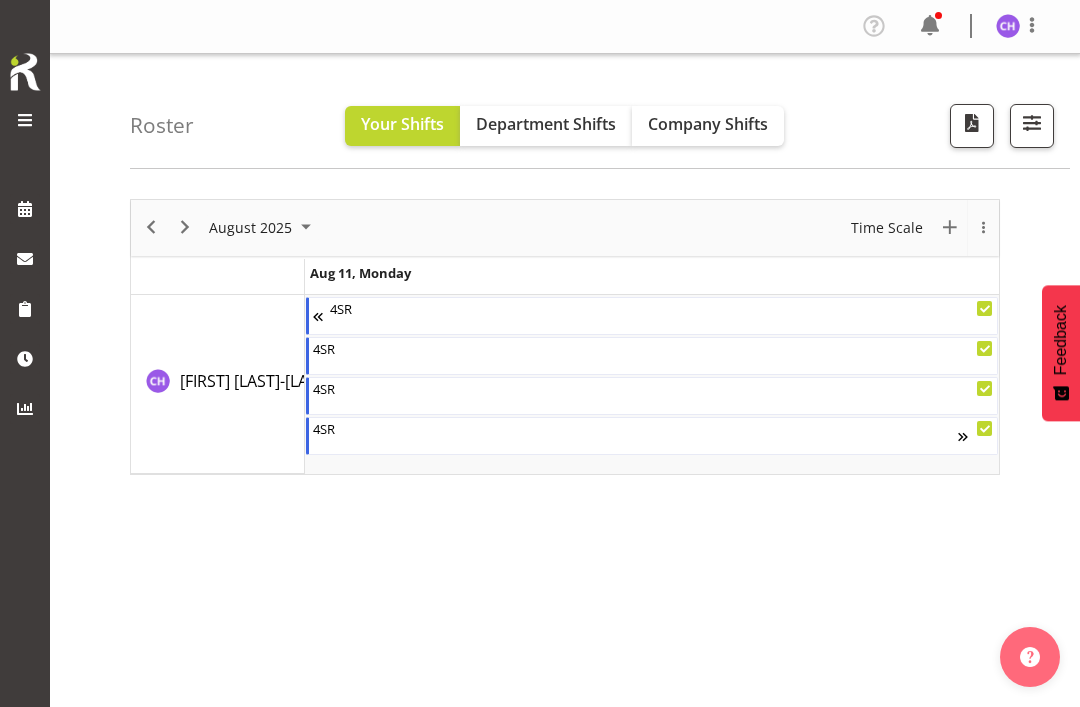 click on "Roster   Your Shifts
Department Shifts
Company Shifts
All Locations
Clear
1.241 Edmonton Road
1/23 Taitua Drive
102 Lincoln Road
12b Coletta Lane
151 Edmonton Road
157 View Road
157A View Road
Clear" at bounding box center (600, 111) 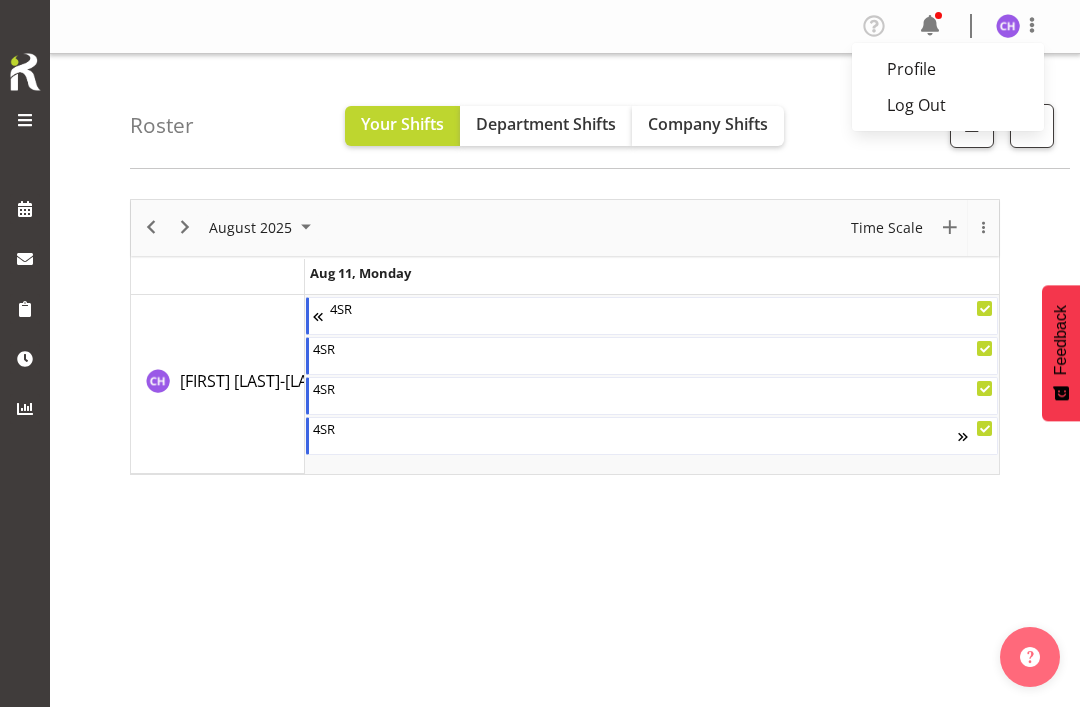 click on "Roster   Your Shifts
Department Shifts
Company Shifts
All Locations
Clear
1.241 Edmonton Road
1/23 Taitua Drive
102 Lincoln Road
12b Coletta Lane
151 Edmonton Road
157 View Road
157A View Road
Clear" at bounding box center [600, 111] 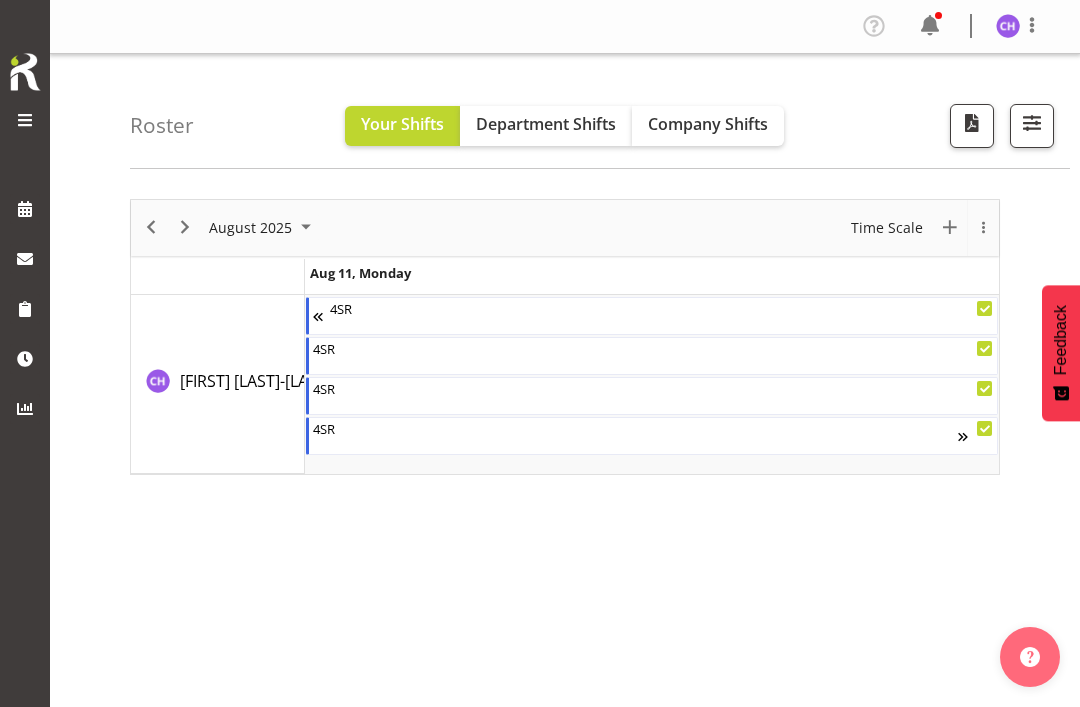 click at bounding box center (25, 121) 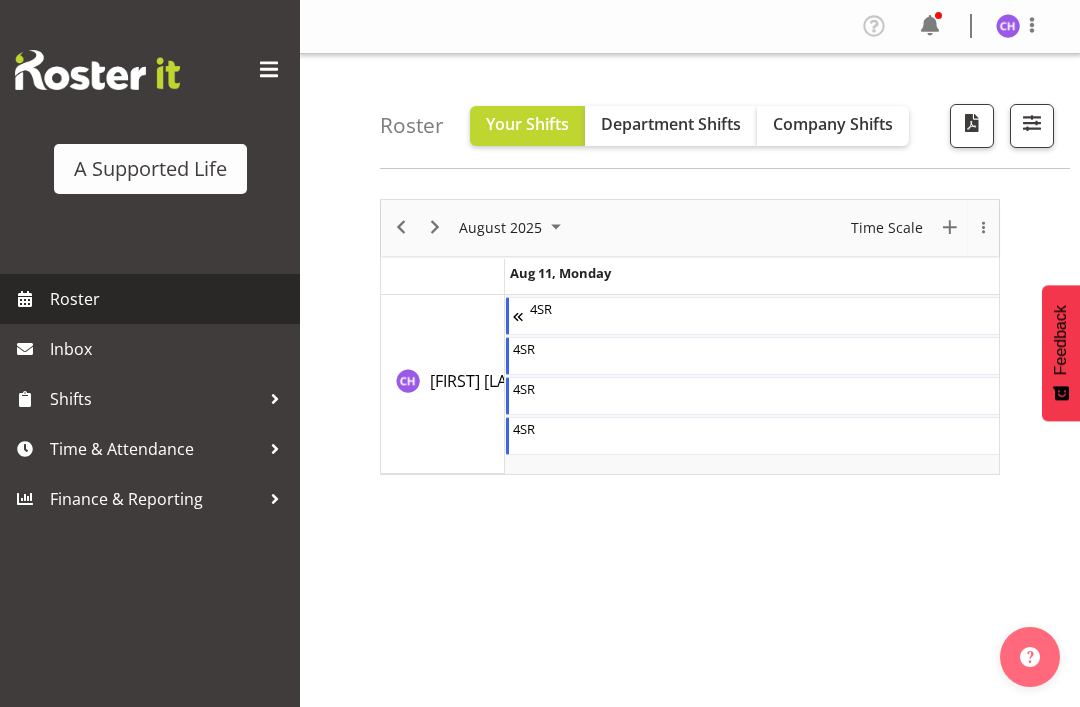 click on "Roster" at bounding box center [170, 299] 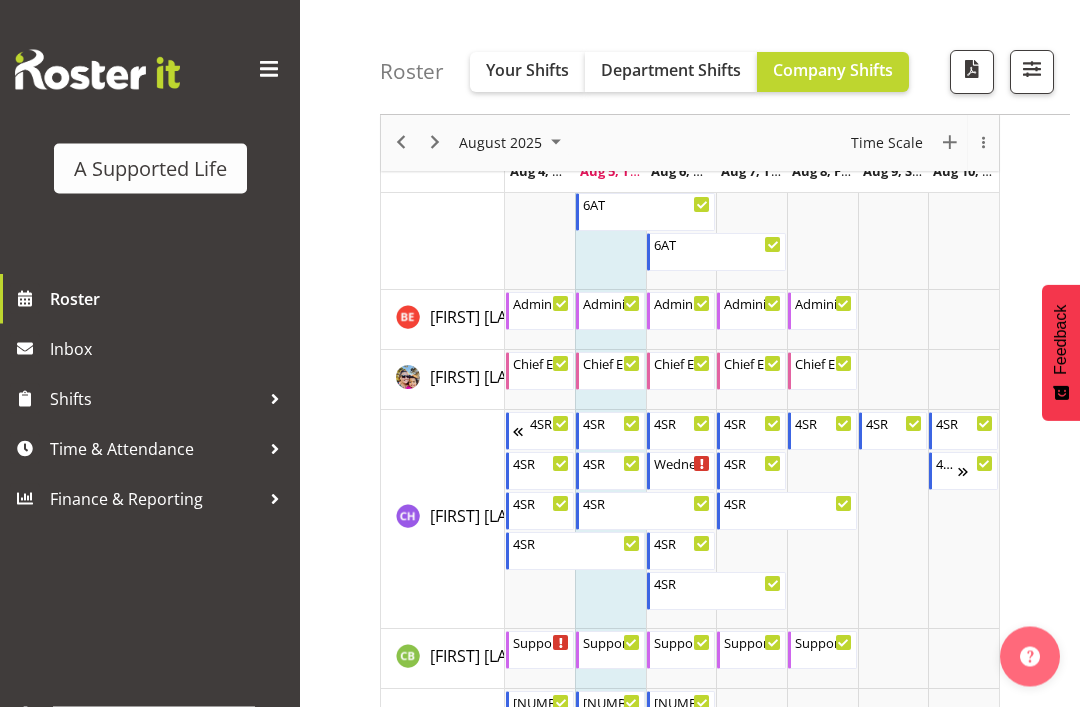 scroll, scrollTop: 1797, scrollLeft: 0, axis: vertical 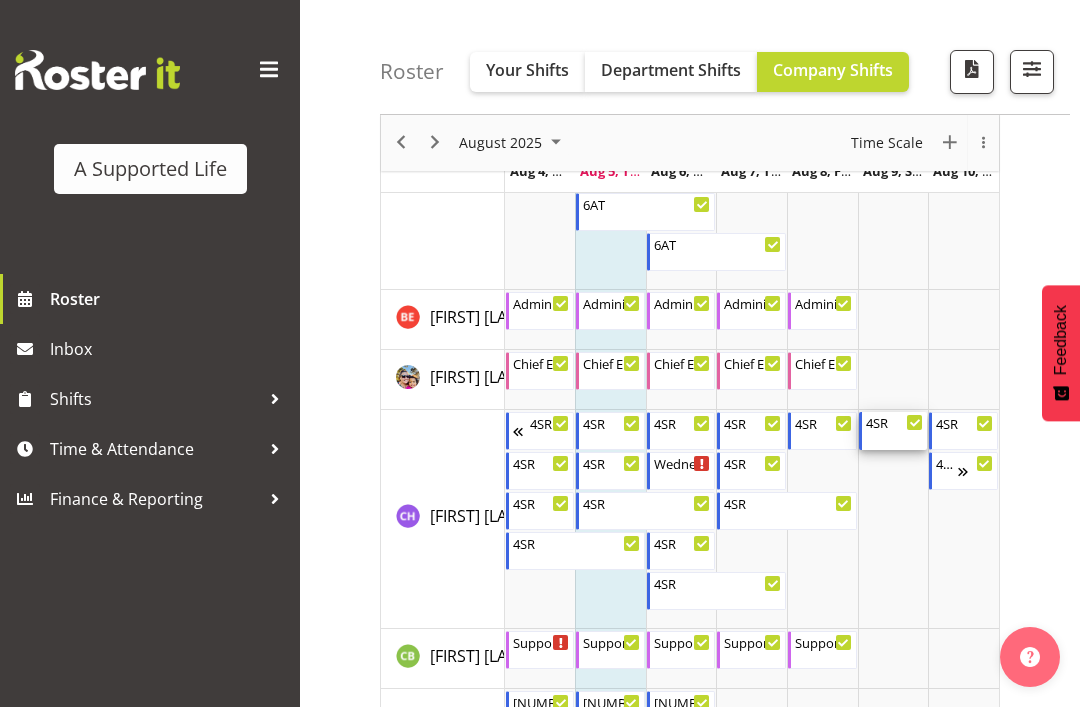 click on "[NUMBER] [TIME] - [NUMBER] [TIME]" at bounding box center [895, 431] 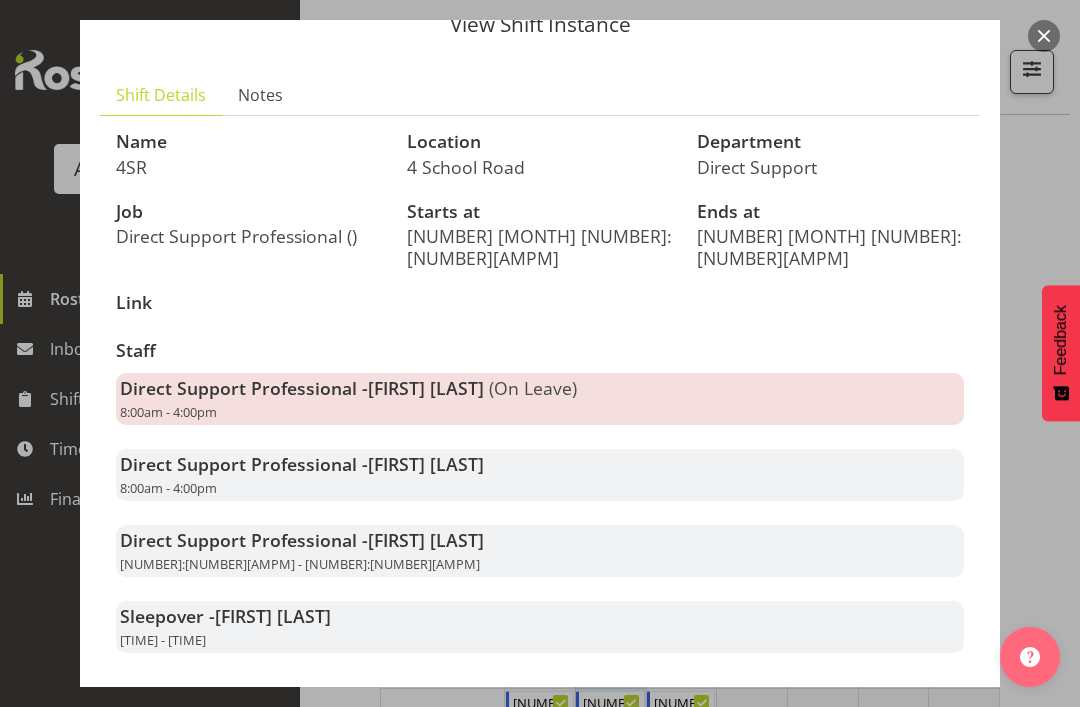 scroll, scrollTop: 82, scrollLeft: 0, axis: vertical 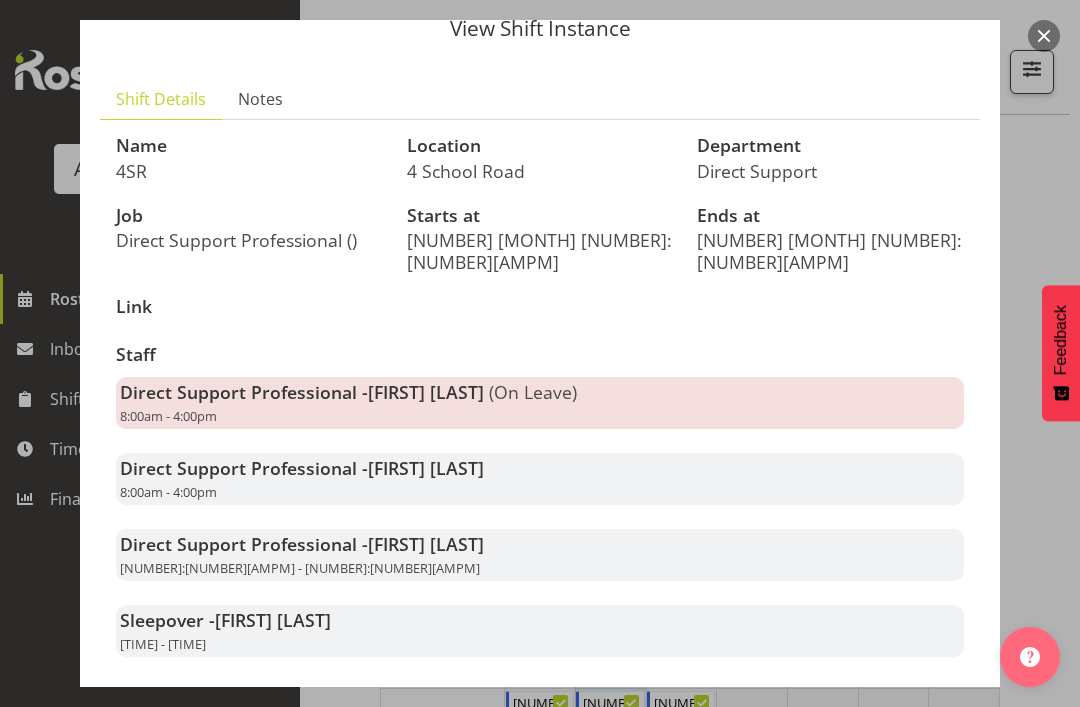 click at bounding box center (540, 353) 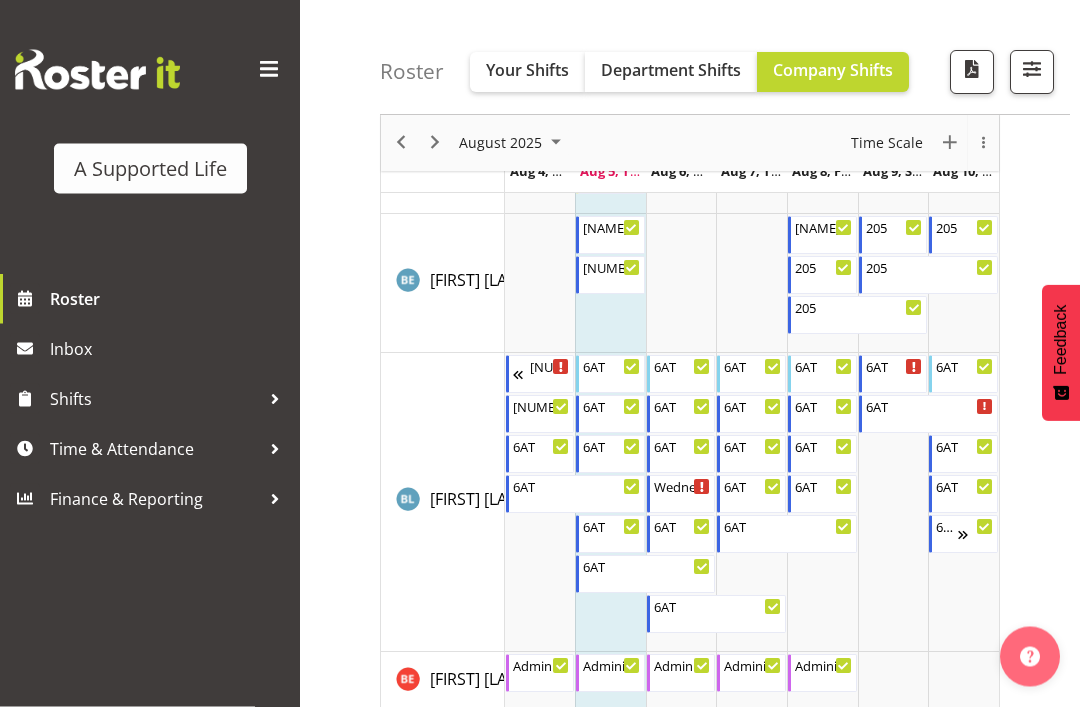 scroll, scrollTop: 1432, scrollLeft: 0, axis: vertical 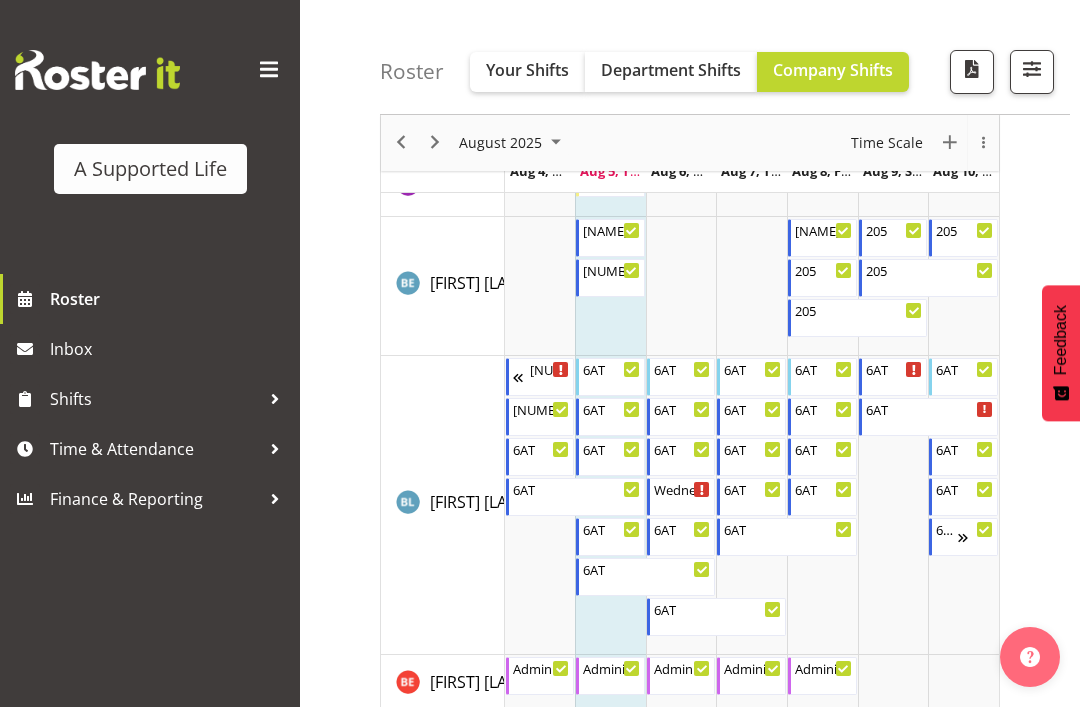 click at bounding box center [1032, 69] 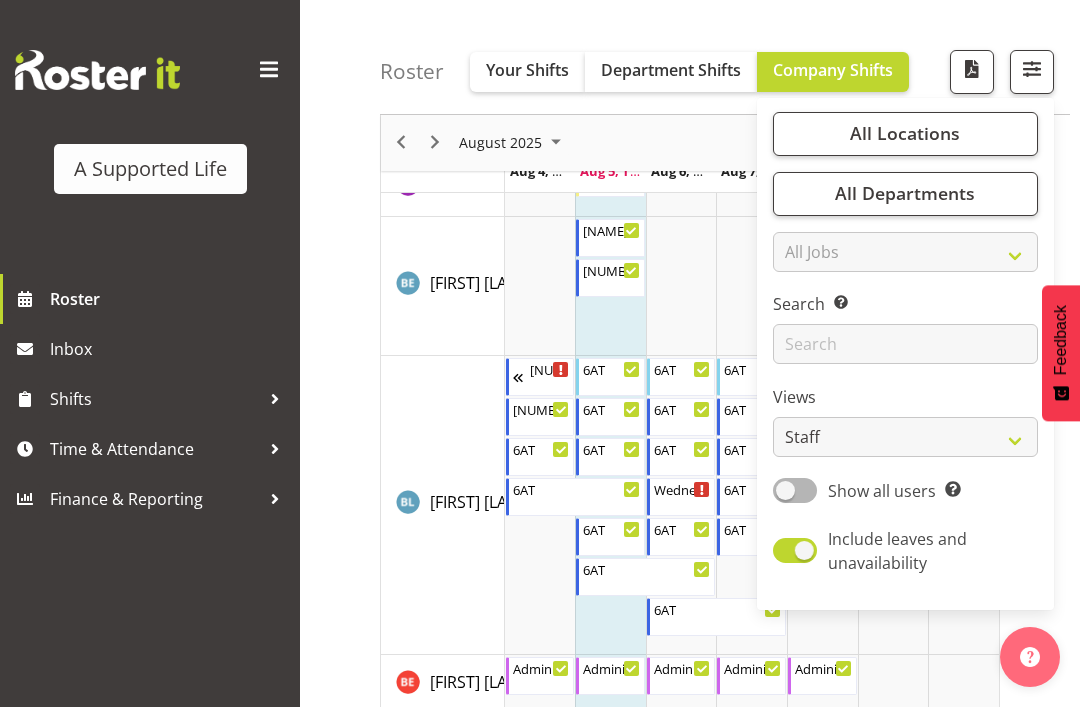 click on "All Locations" at bounding box center (905, 134) 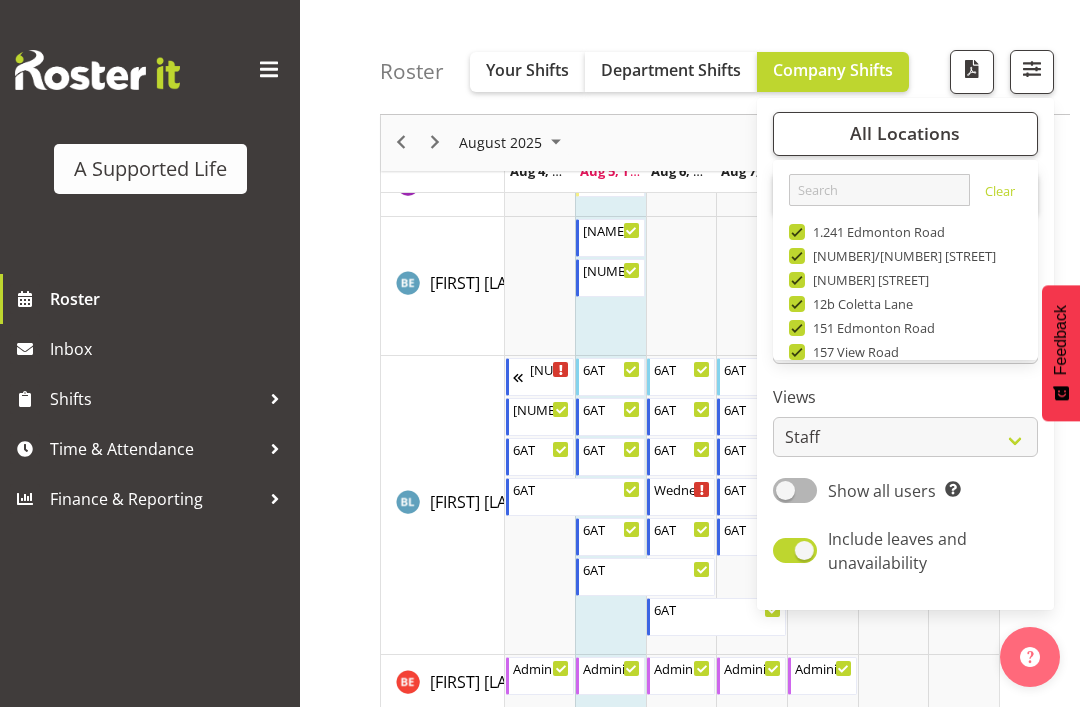 click on "Clear" at bounding box center [1000, 194] 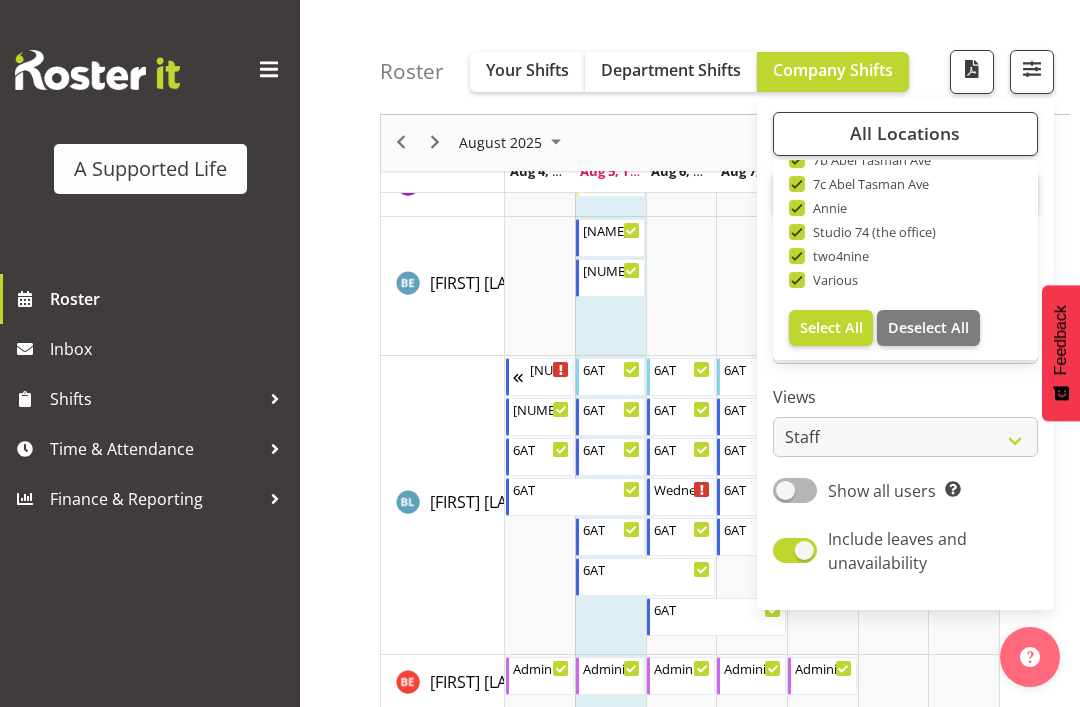 scroll, scrollTop: 672, scrollLeft: 0, axis: vertical 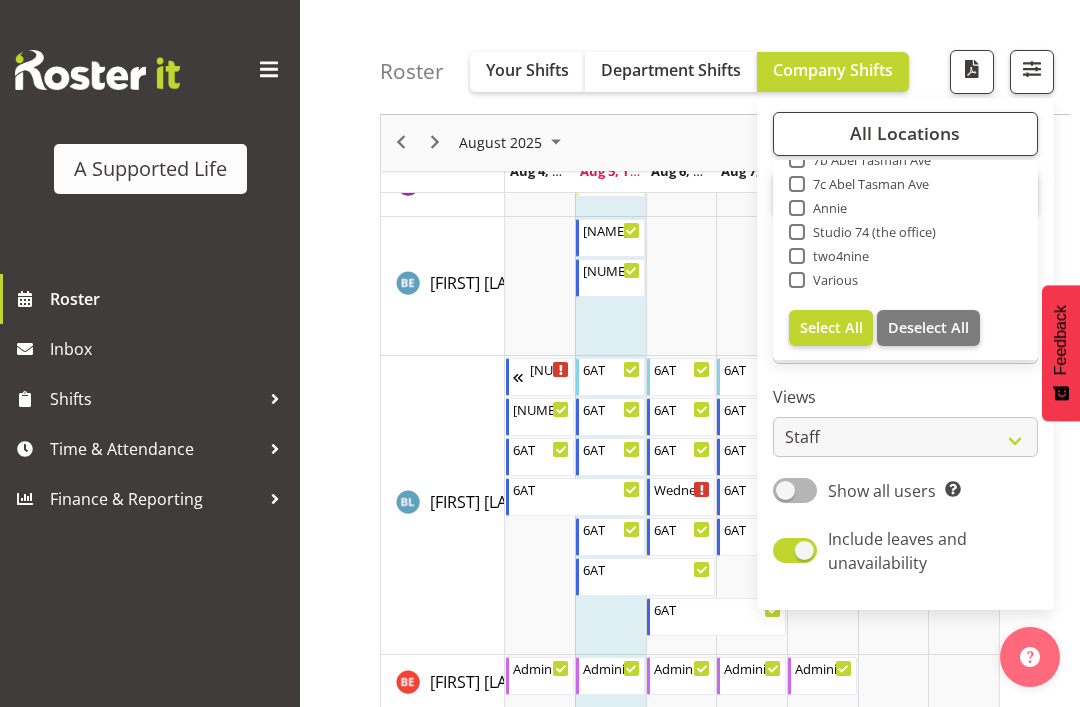 checkbox on "false" 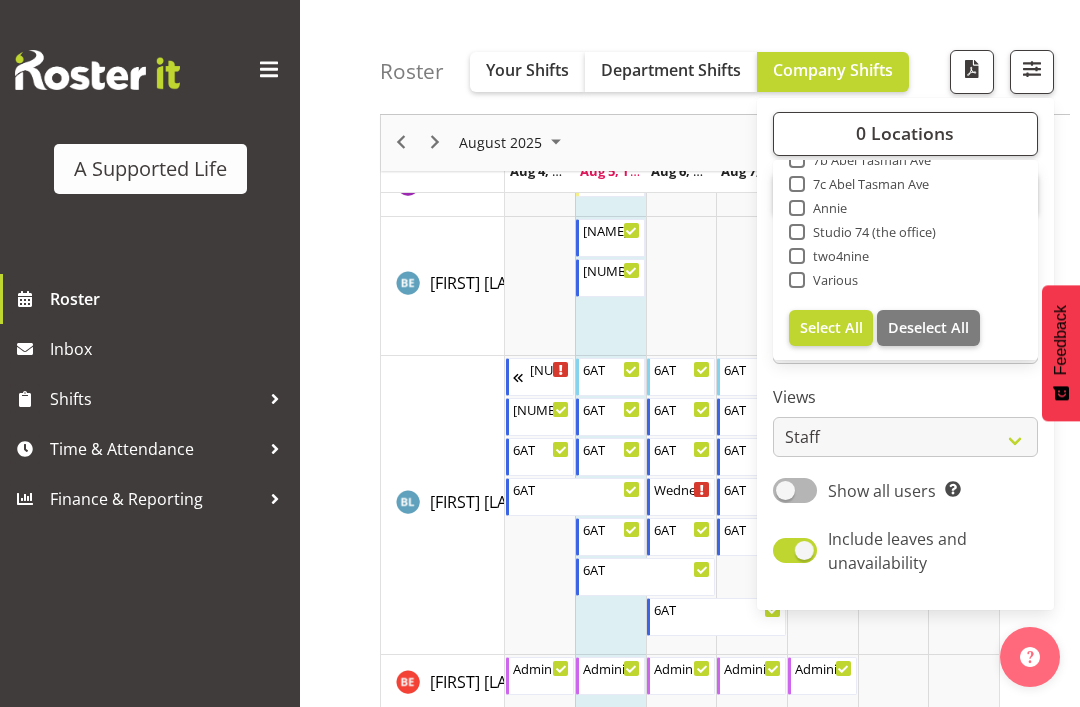 scroll, scrollTop: 277, scrollLeft: 0, axis: vertical 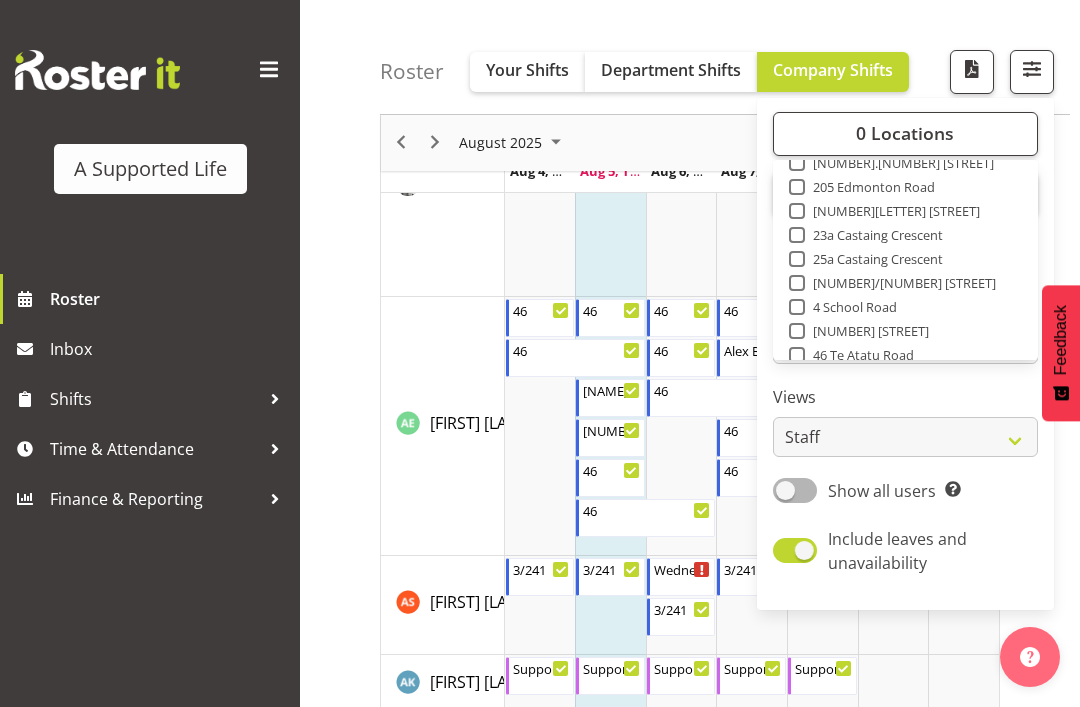 click at bounding box center (797, 307) 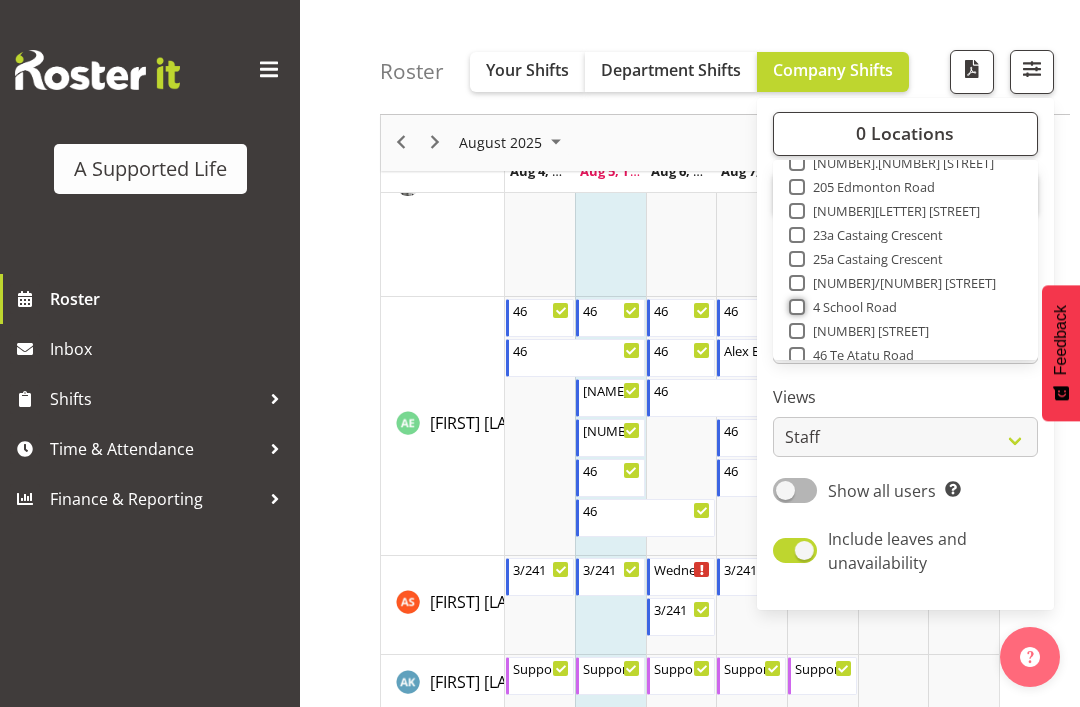 click on "4 School Road" at bounding box center (795, 307) 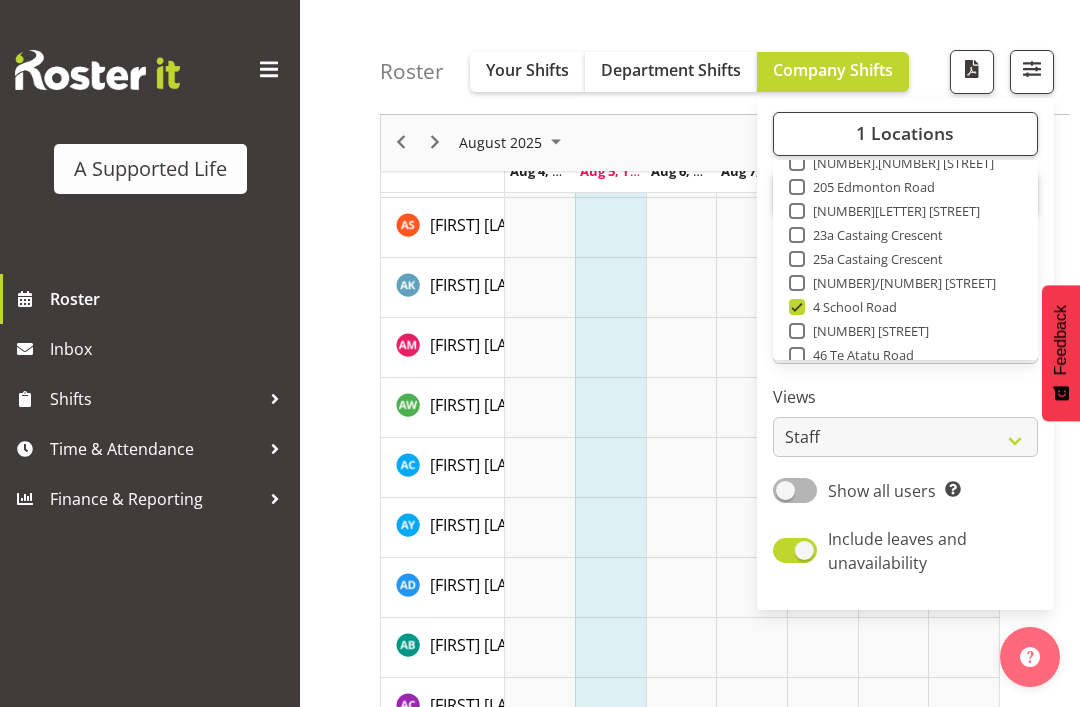 click on "[NUMBER] [STREET]
[NUMBER] [STREET]
[NUMBER] [STREET]
[NUMBER] [STREET]
[NUMBER] [STREET]
[NUMBER] [STREET]
[NUMBER] [STREET]" at bounding box center [725, 57] 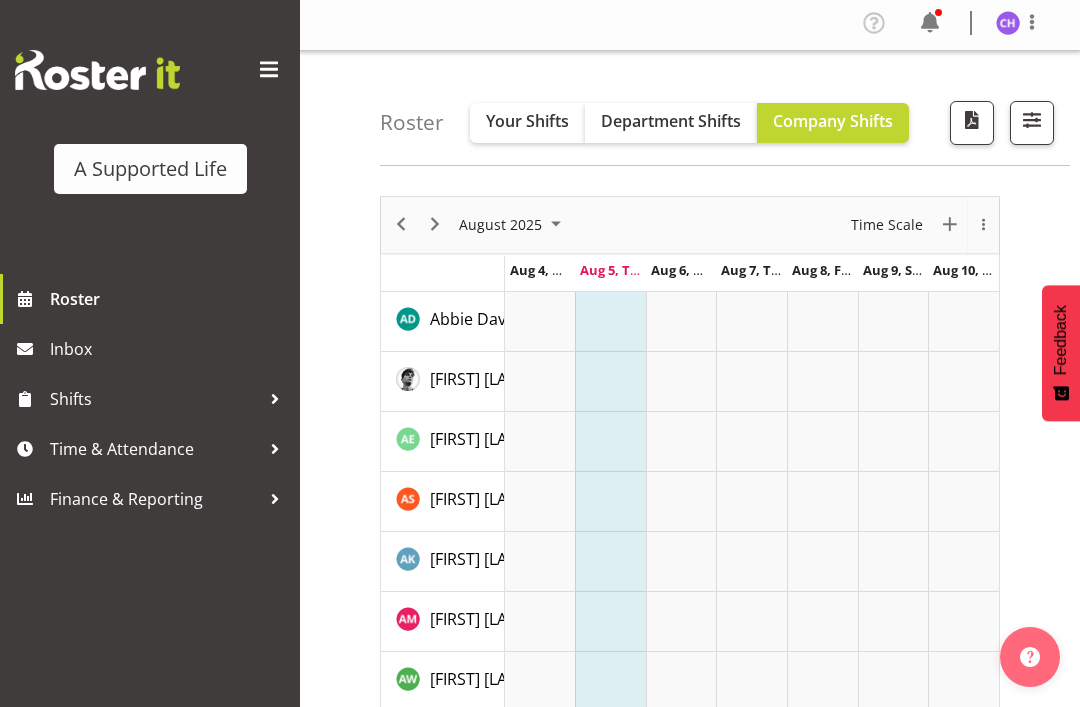 scroll, scrollTop: 0, scrollLeft: 0, axis: both 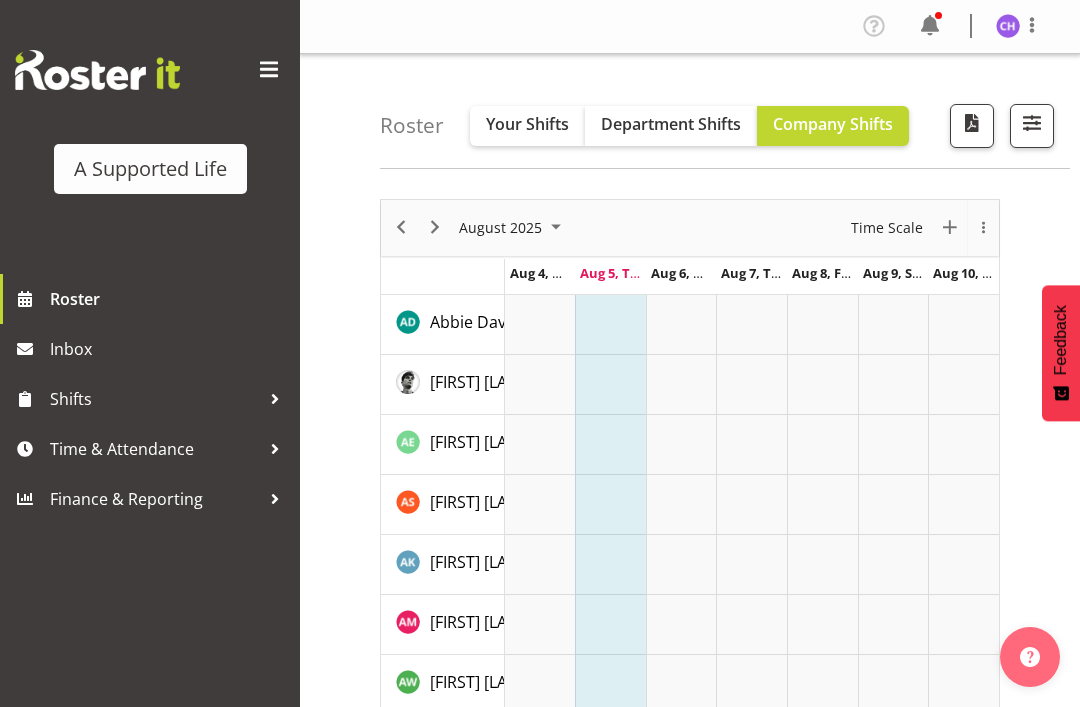 click at bounding box center (1008, 26) 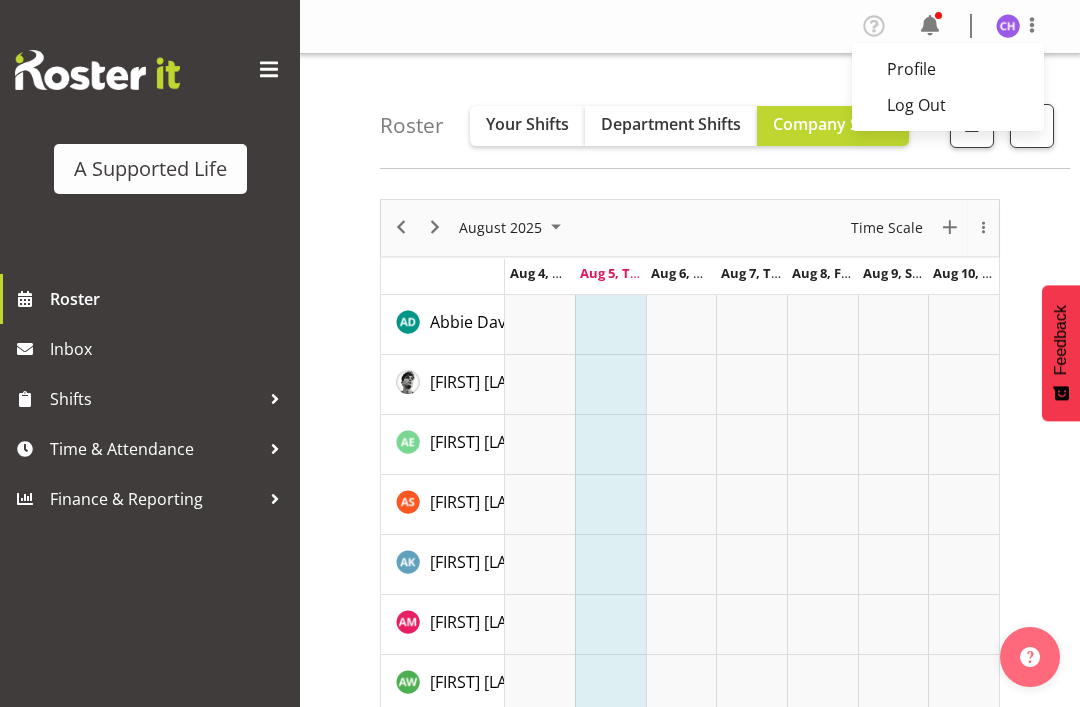 click on "Log Out" at bounding box center [948, 105] 